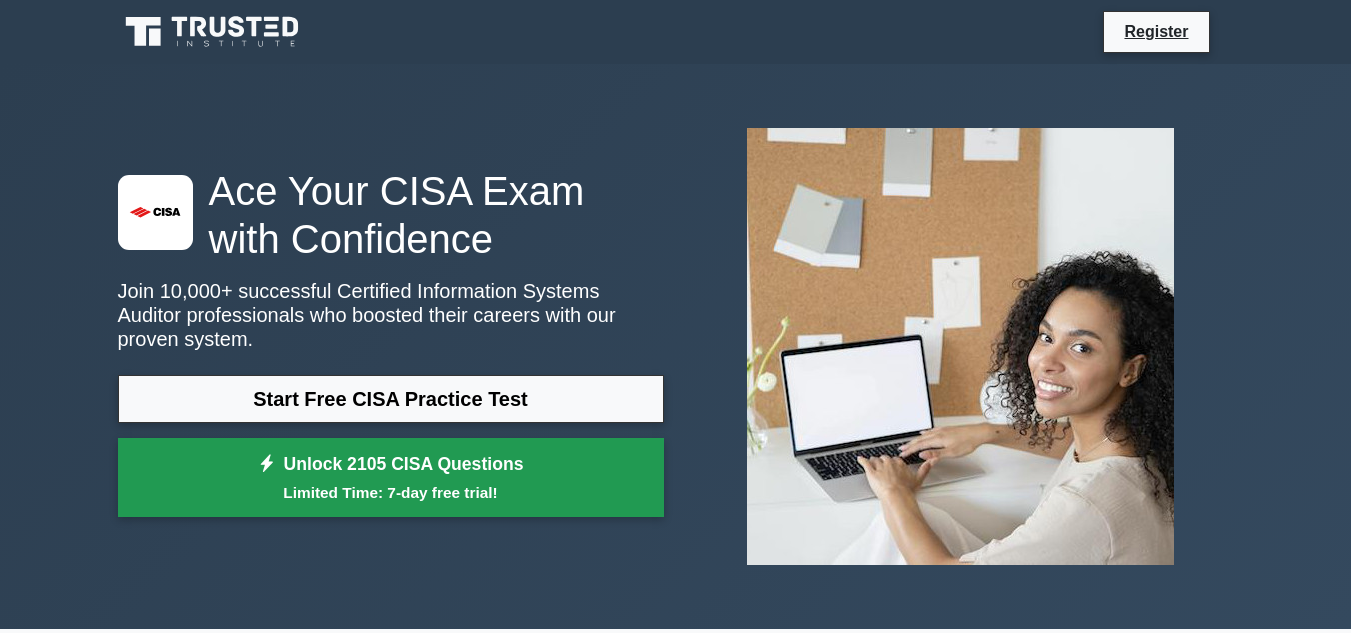 scroll, scrollTop: 0, scrollLeft: 0, axis: both 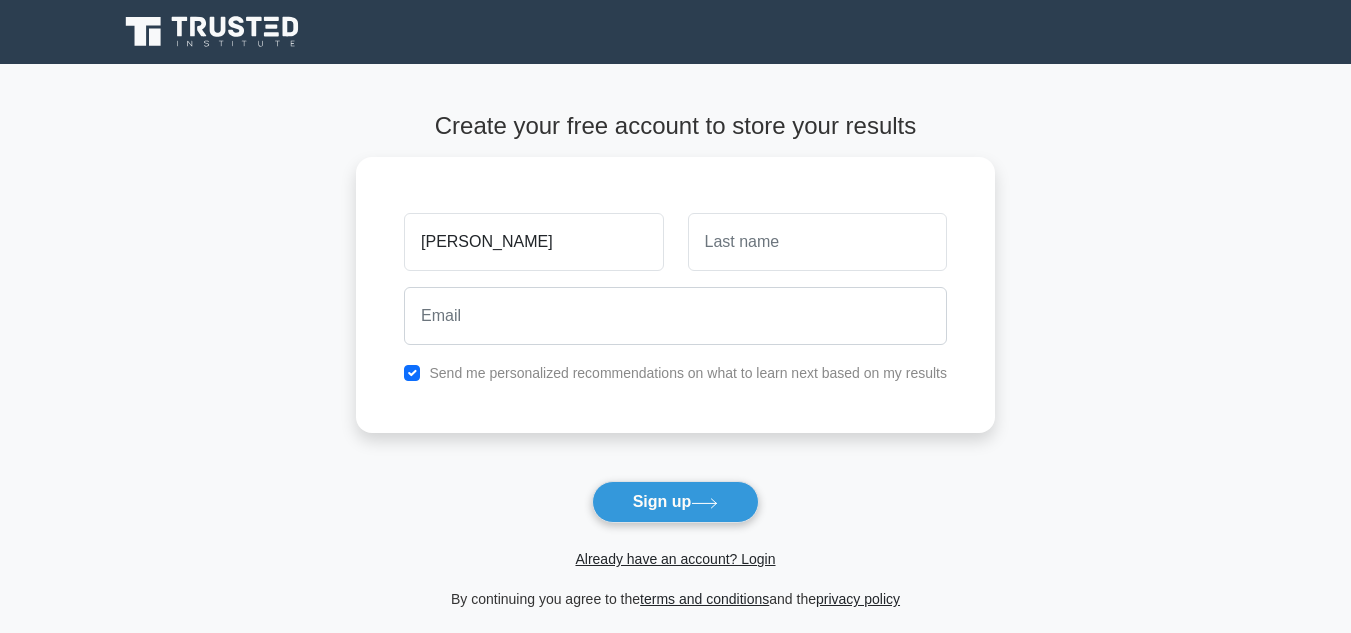 type on "[PERSON_NAME]" 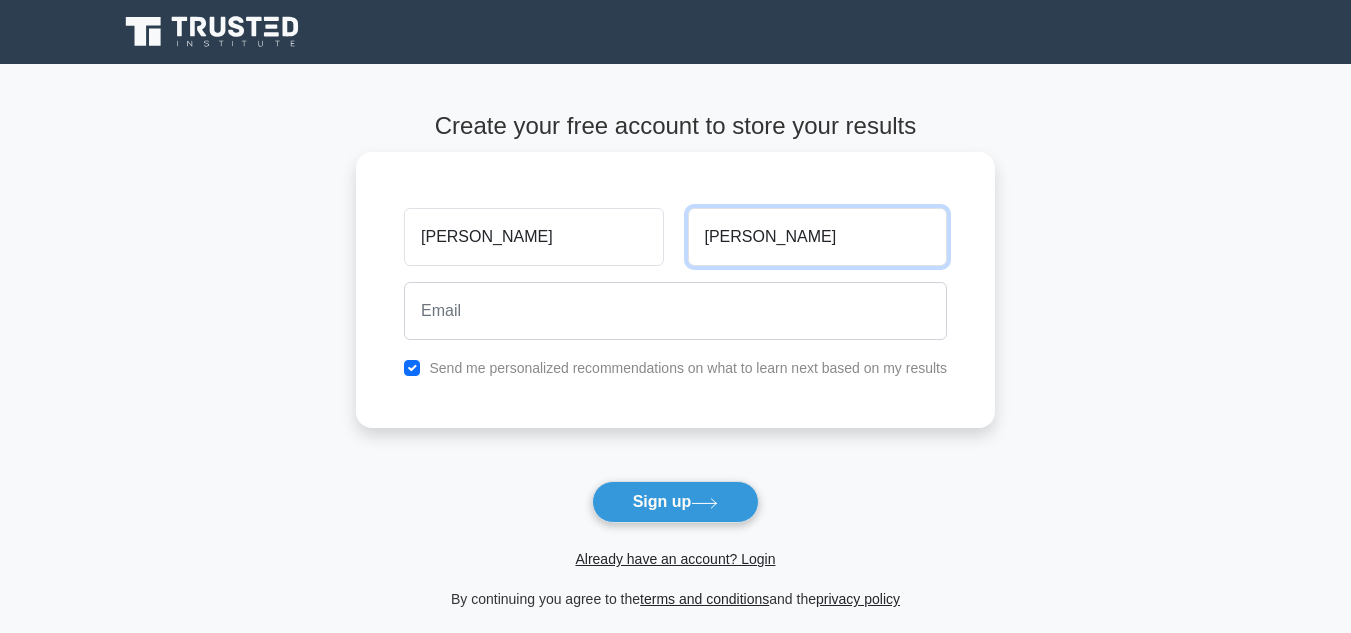 type on "[PERSON_NAME]" 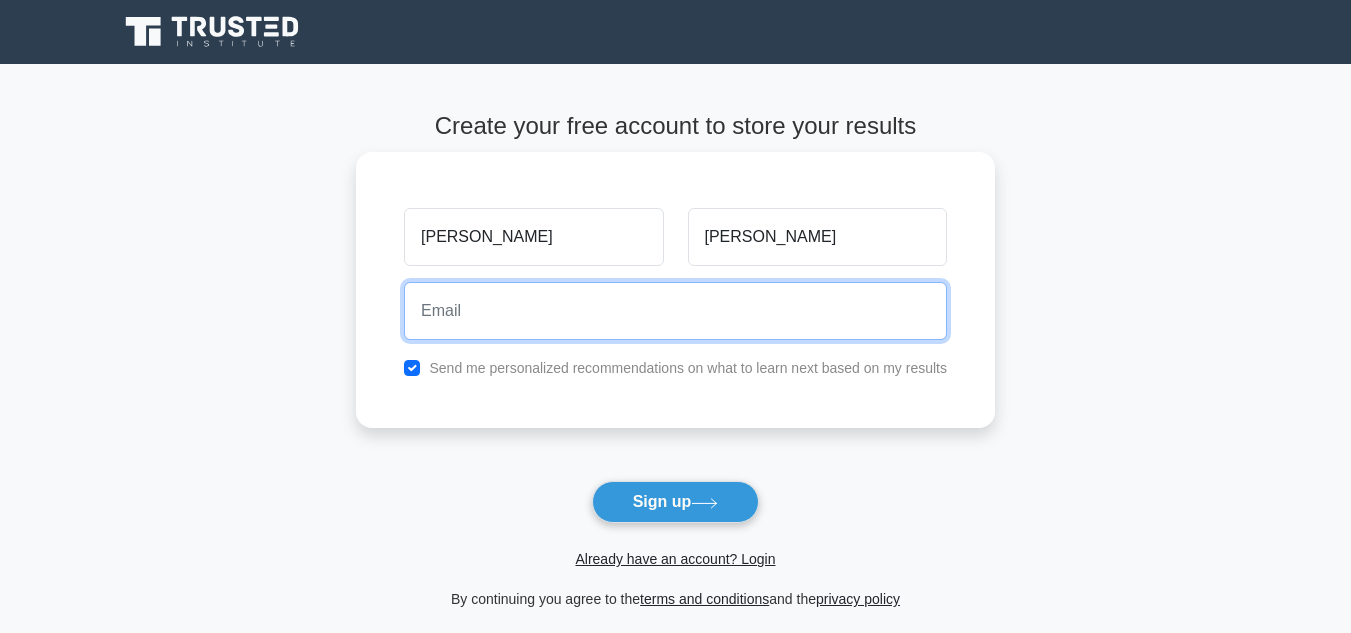 click at bounding box center [675, 311] 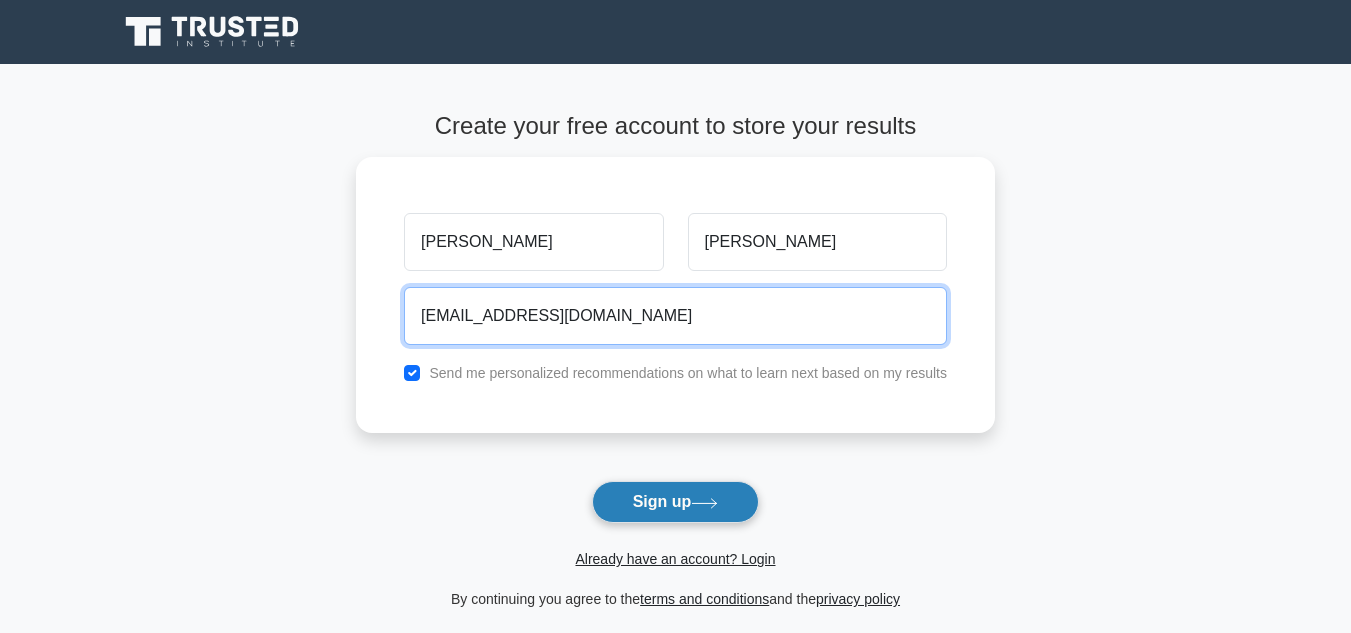 type on "s971479@gmail.com" 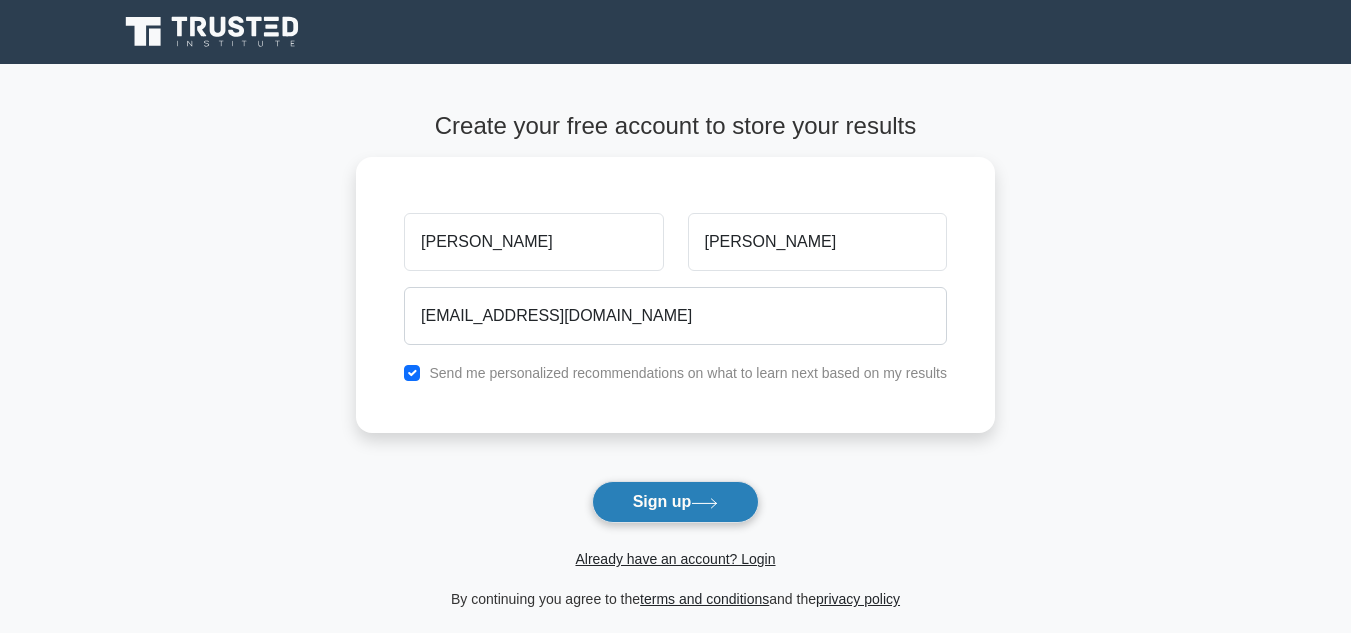 click on "Sign up" at bounding box center (676, 502) 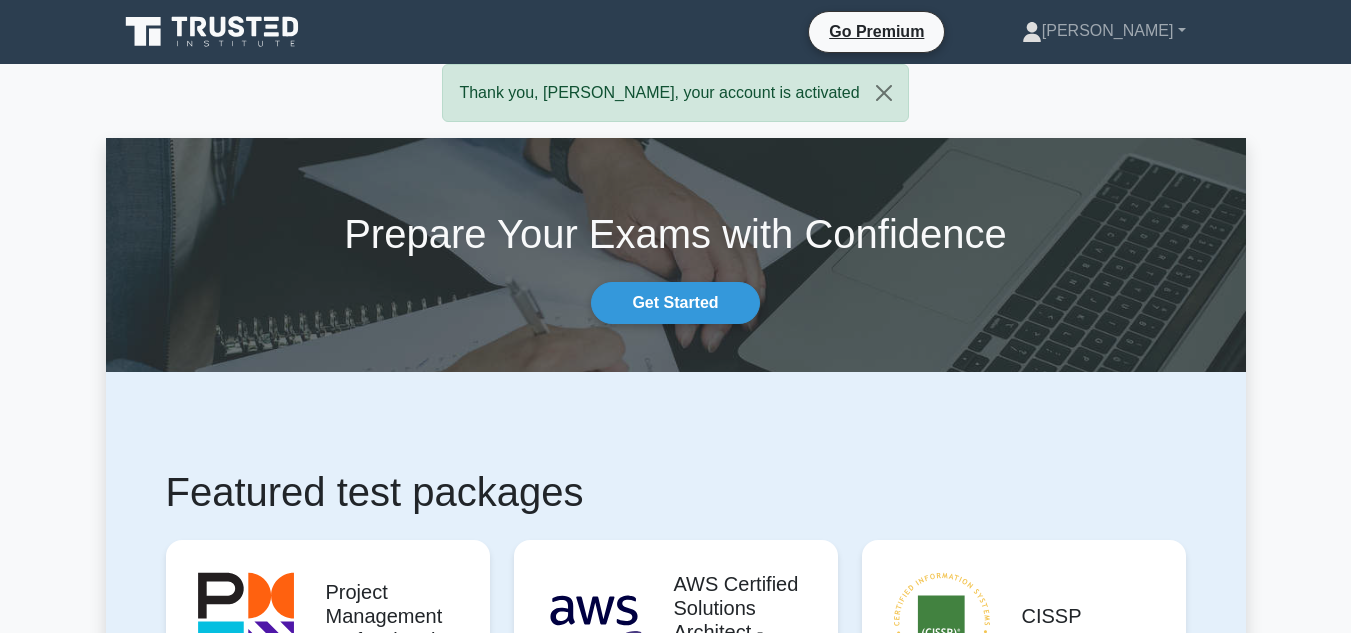 scroll, scrollTop: 0, scrollLeft: 0, axis: both 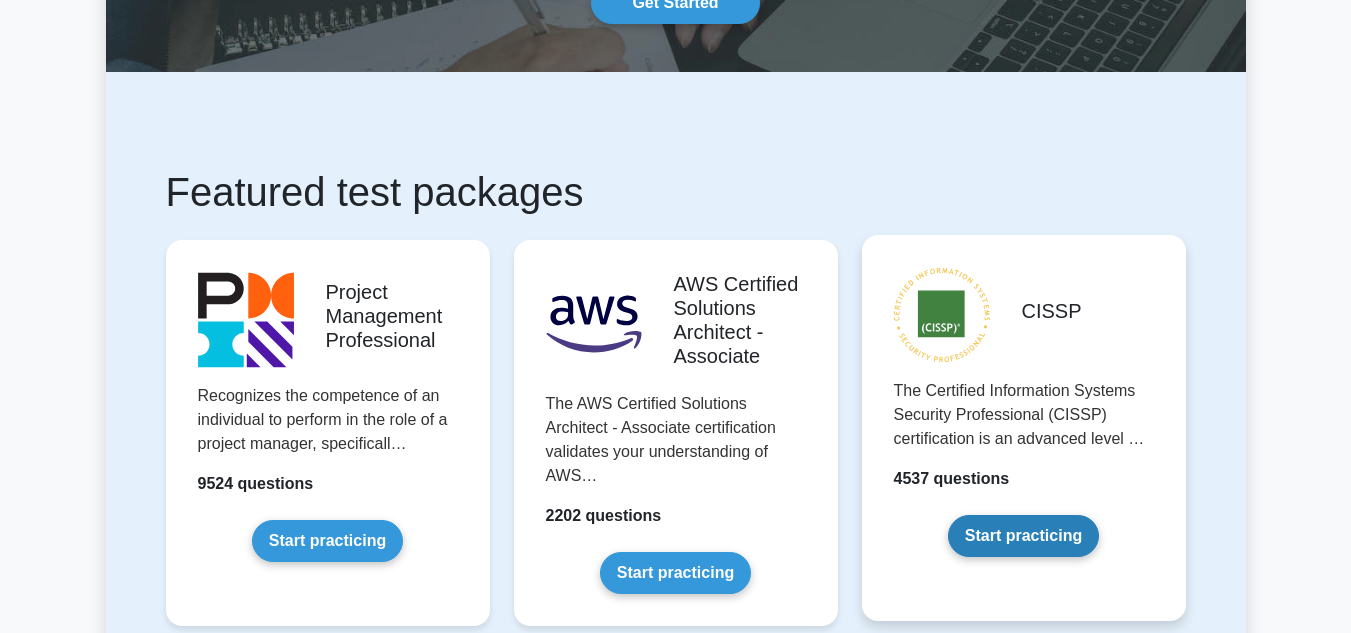 click on "Start practicing" at bounding box center (1023, 536) 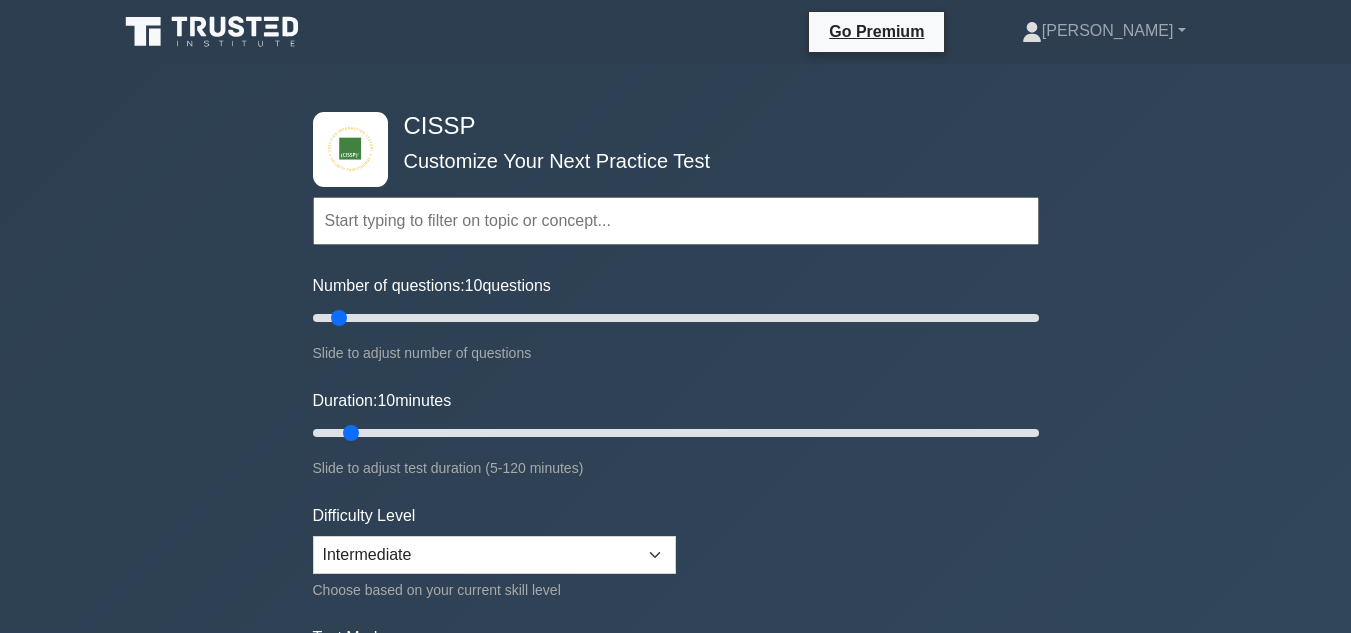 scroll, scrollTop: 0, scrollLeft: 0, axis: both 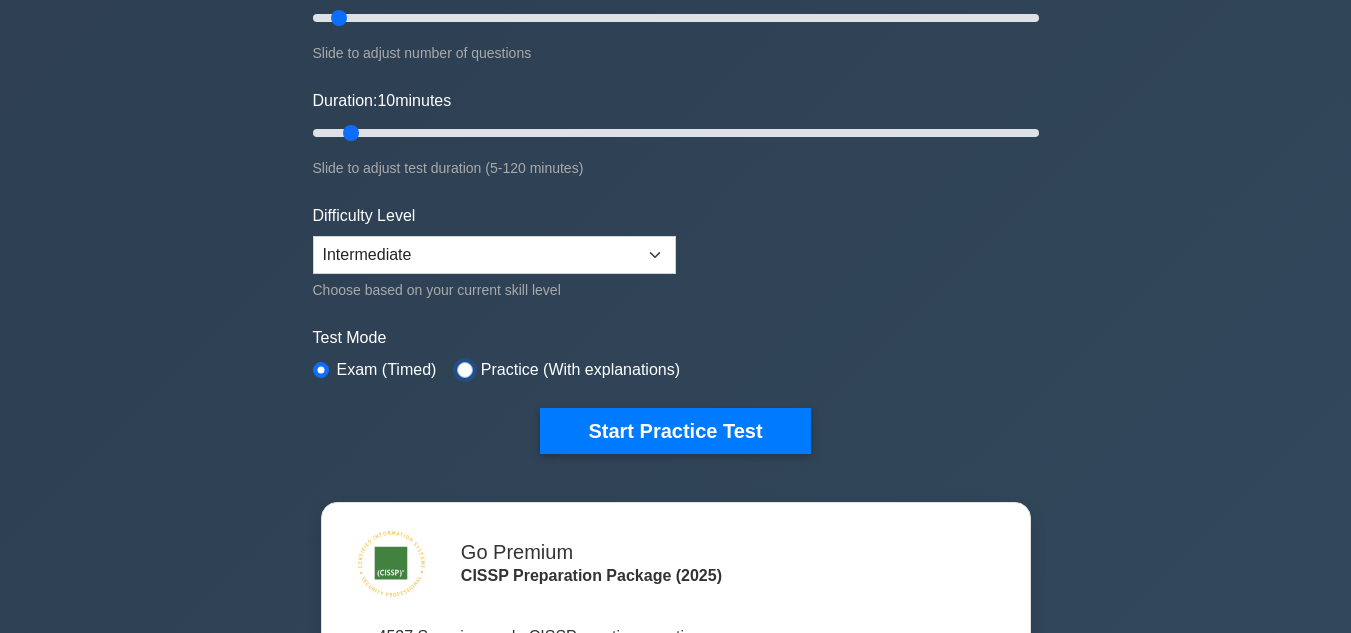click at bounding box center [465, 370] 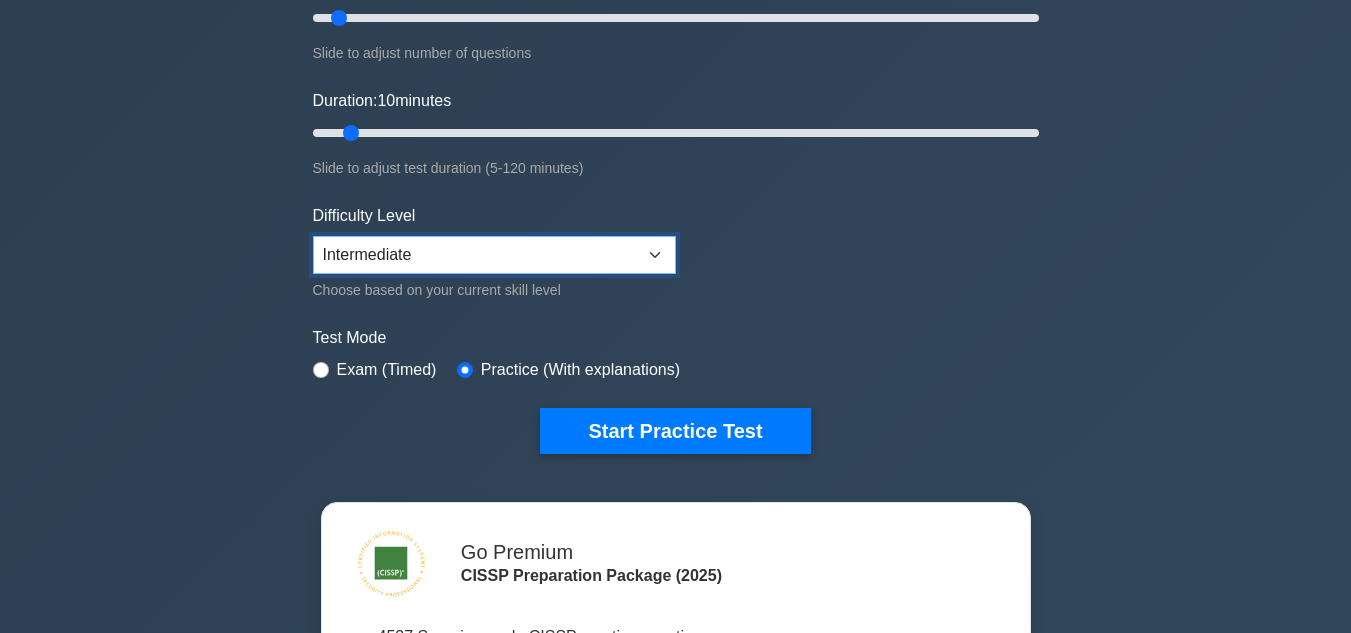 click on "Beginner
Intermediate
Expert" at bounding box center [494, 255] 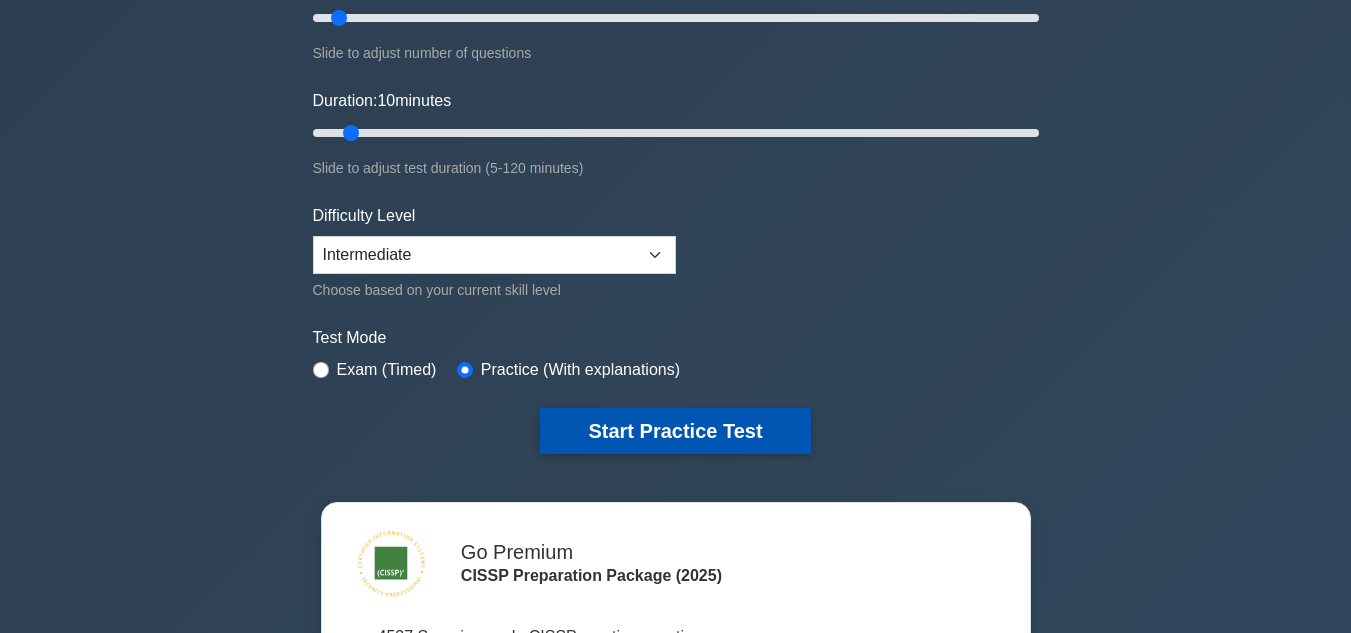 click on "Start Practice Test" at bounding box center (675, 431) 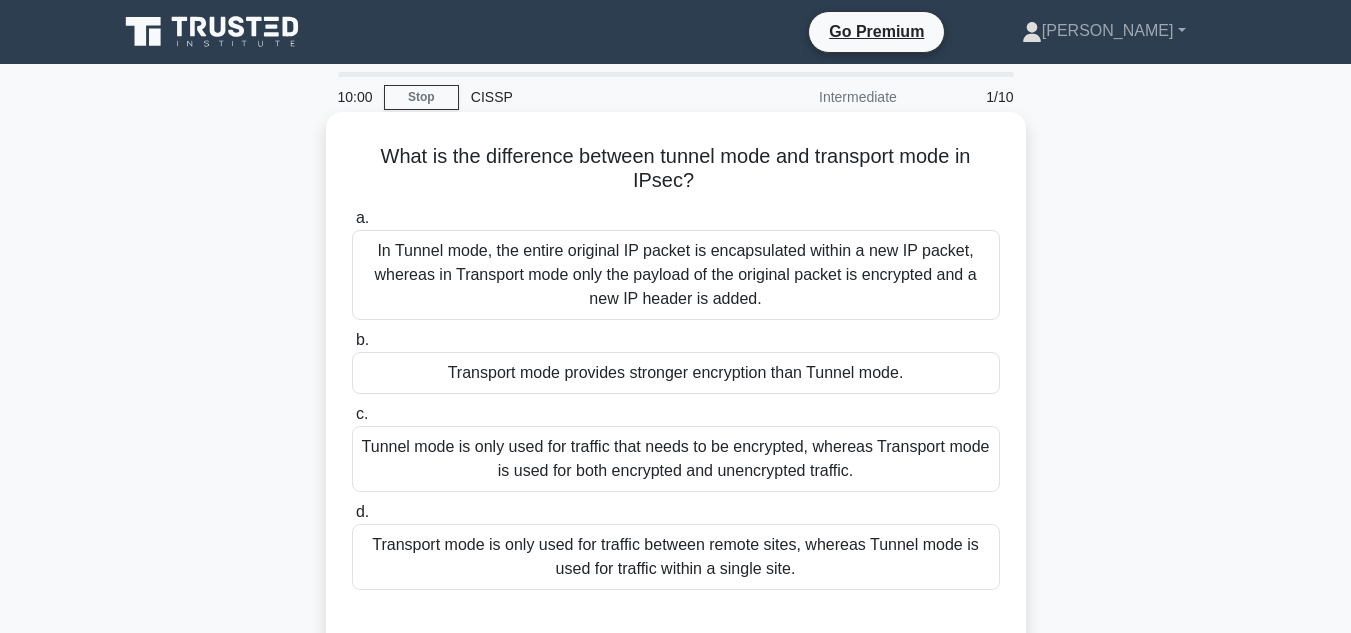 scroll, scrollTop: 0, scrollLeft: 0, axis: both 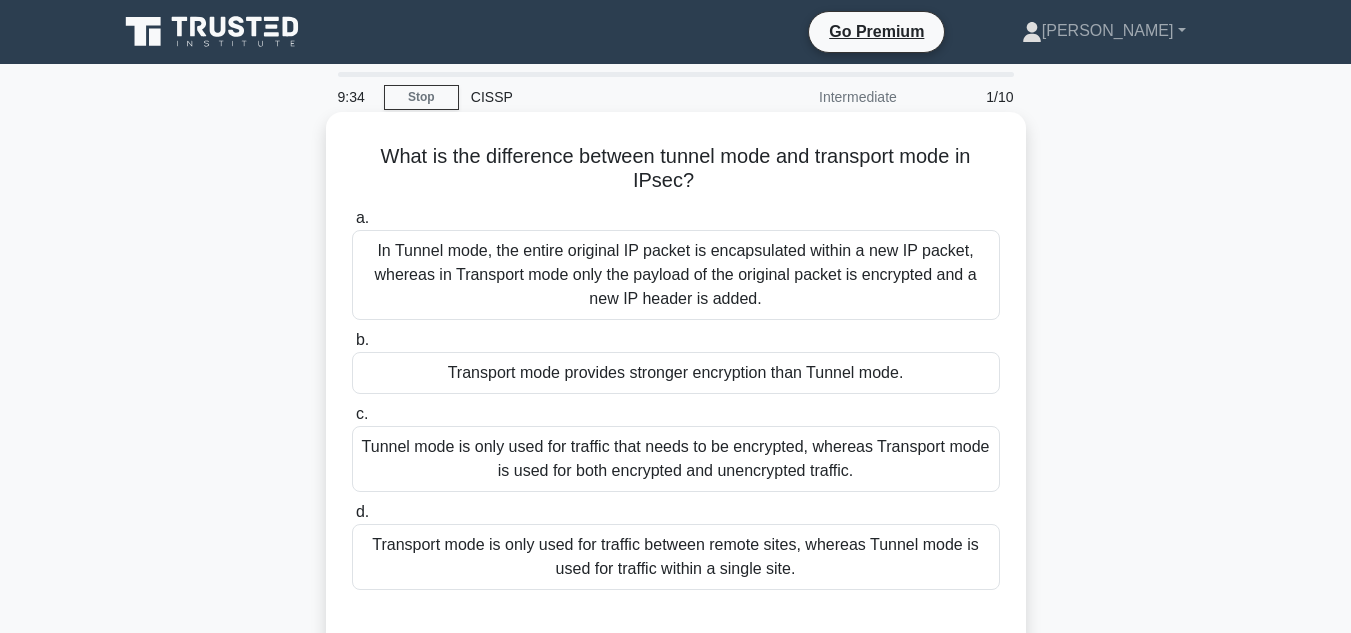 drag, startPoint x: 587, startPoint y: 297, endPoint x: 775, endPoint y: 301, distance: 188.04254 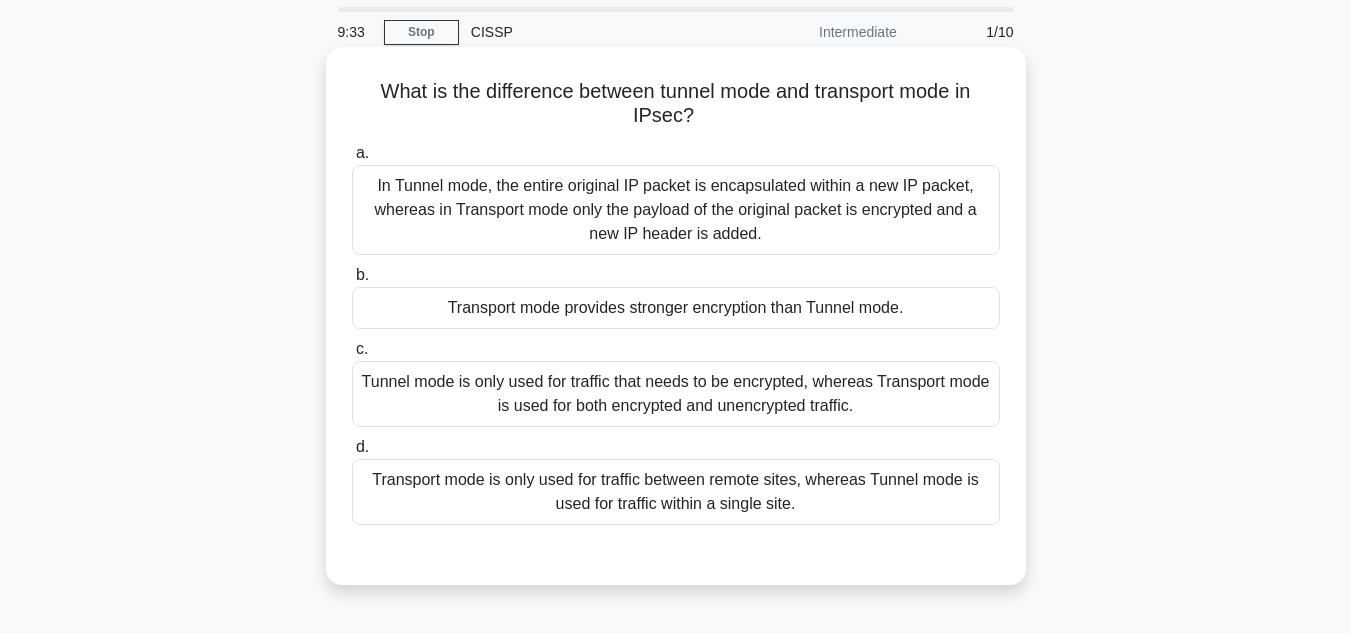 scroll, scrollTop: 100, scrollLeft: 0, axis: vertical 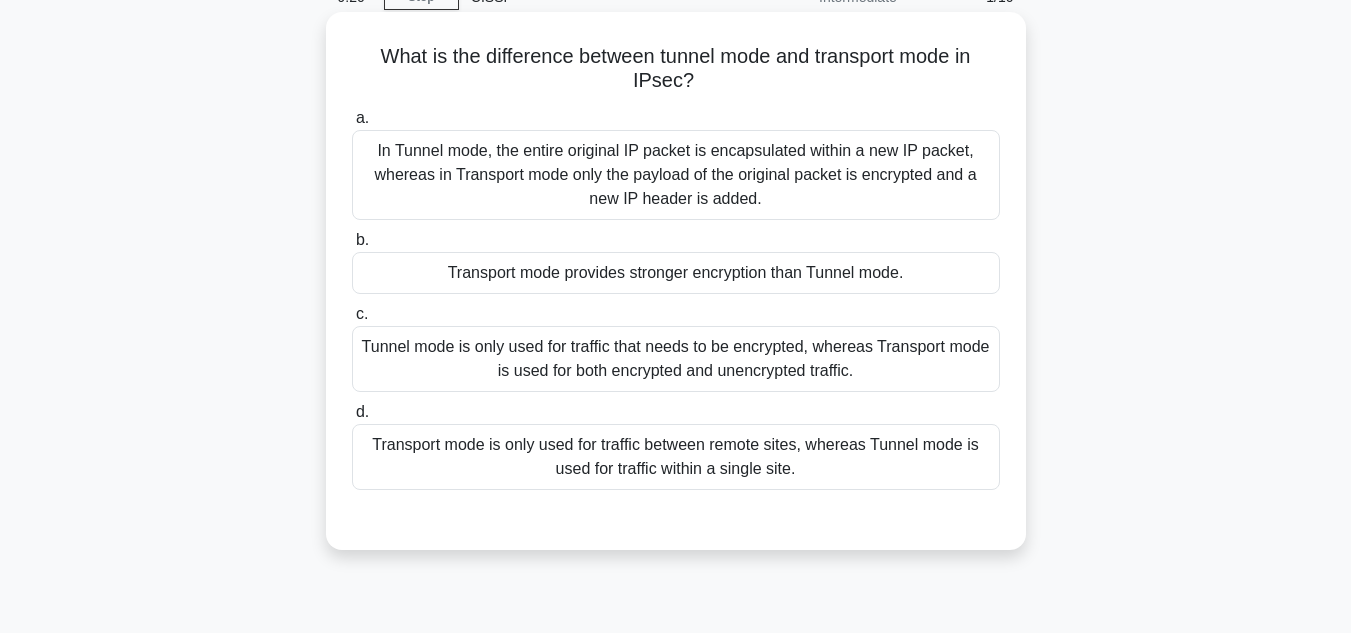 drag, startPoint x: 684, startPoint y: 372, endPoint x: 846, endPoint y: 376, distance: 162.04938 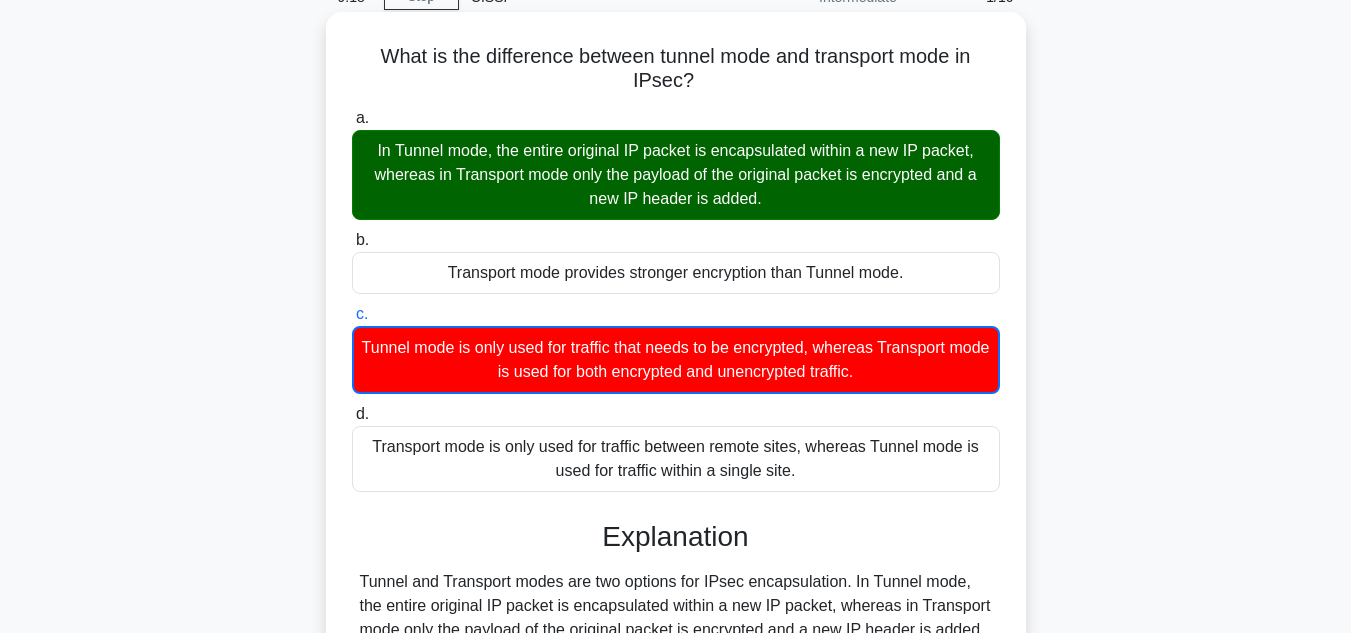 click on "In Tunnel mode, the entire original IP packet is encapsulated within a new IP packet, whereas in Transport mode only the payload of the original packet is encrypted and a new IP header is added." at bounding box center [676, 175] 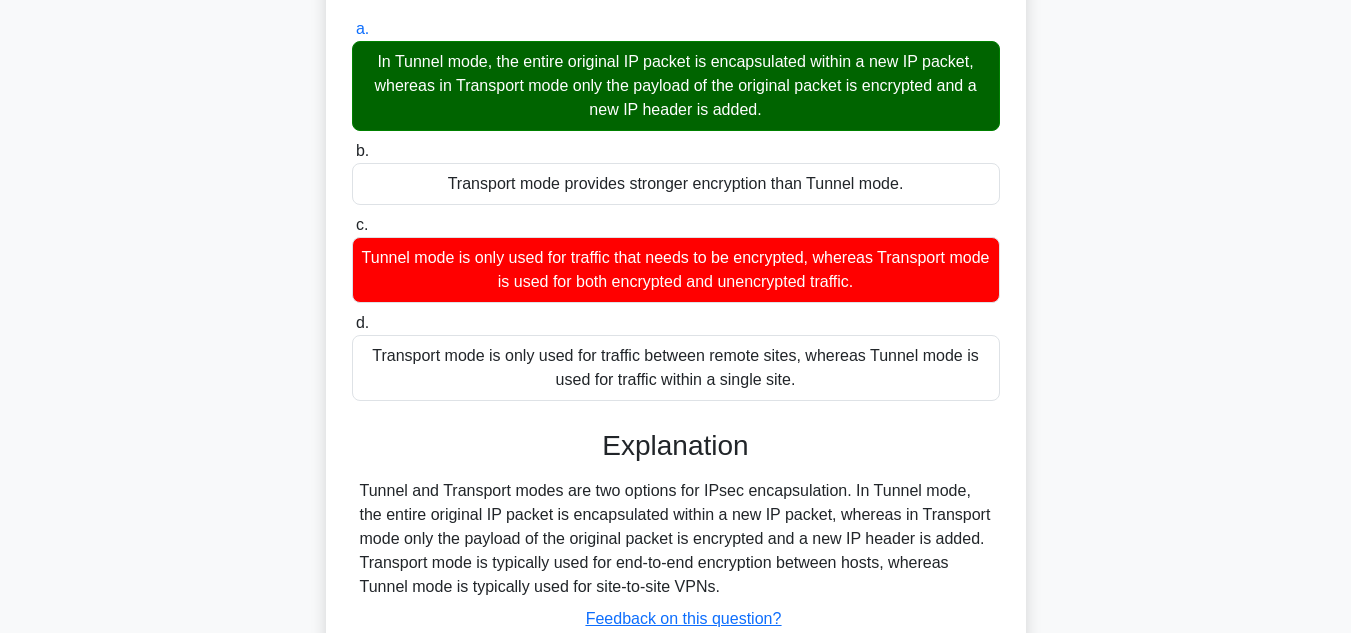 scroll, scrollTop: 0, scrollLeft: 0, axis: both 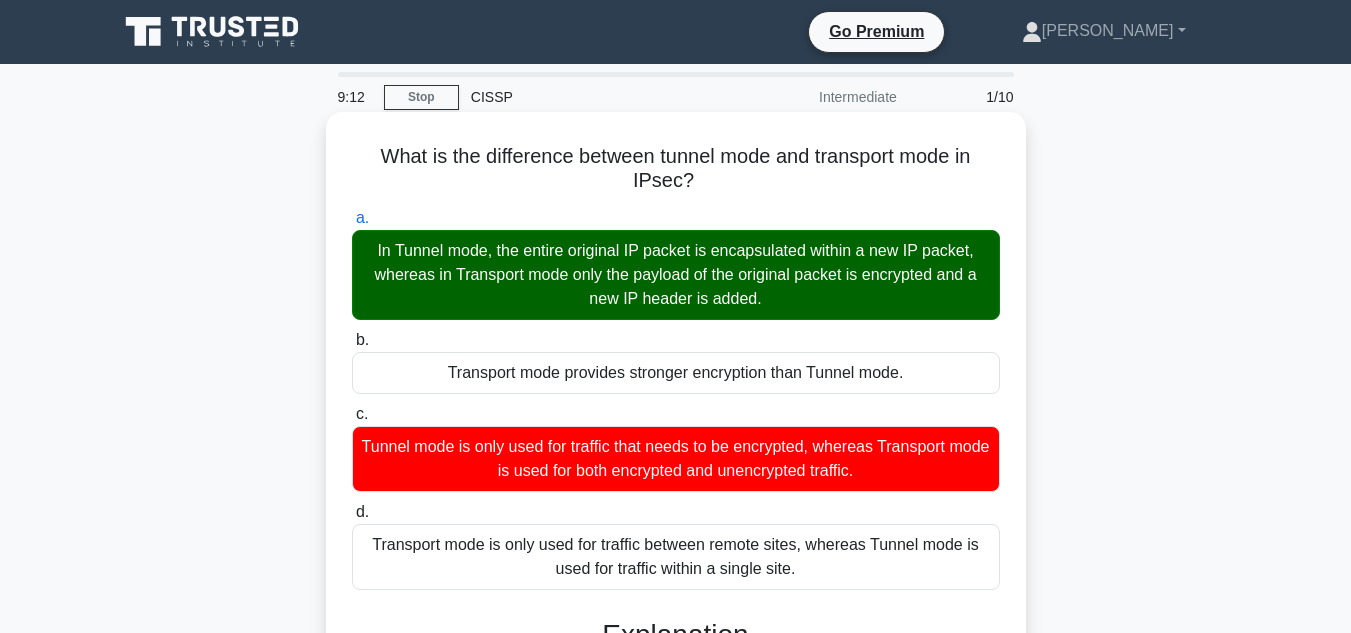 click on "In Tunnel mode, the entire original IP packet is encapsulated within a new IP packet, whereas in Transport mode only the payload of the original packet is encrypted and a new IP header is added." at bounding box center [676, 275] 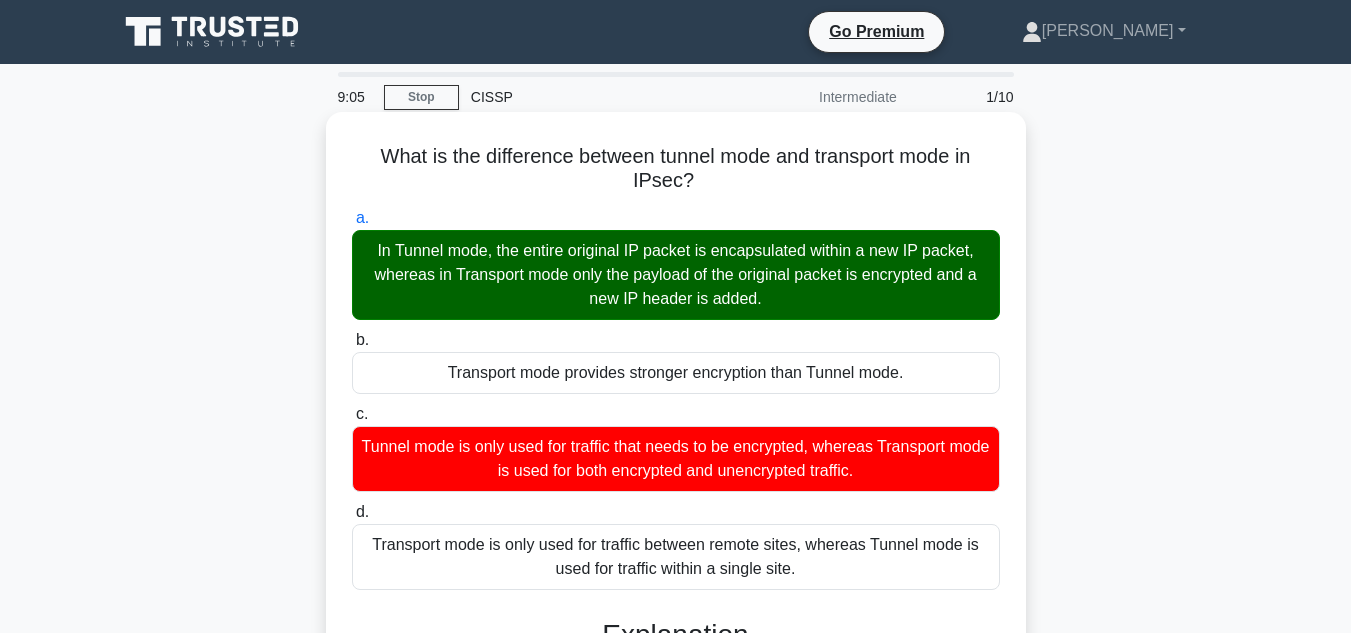click on "In Tunnel mode, the entire original IP packet is encapsulated within a new IP packet, whereas in Transport mode only the payload of the original packet is encrypted and a new IP header is added." at bounding box center [676, 275] 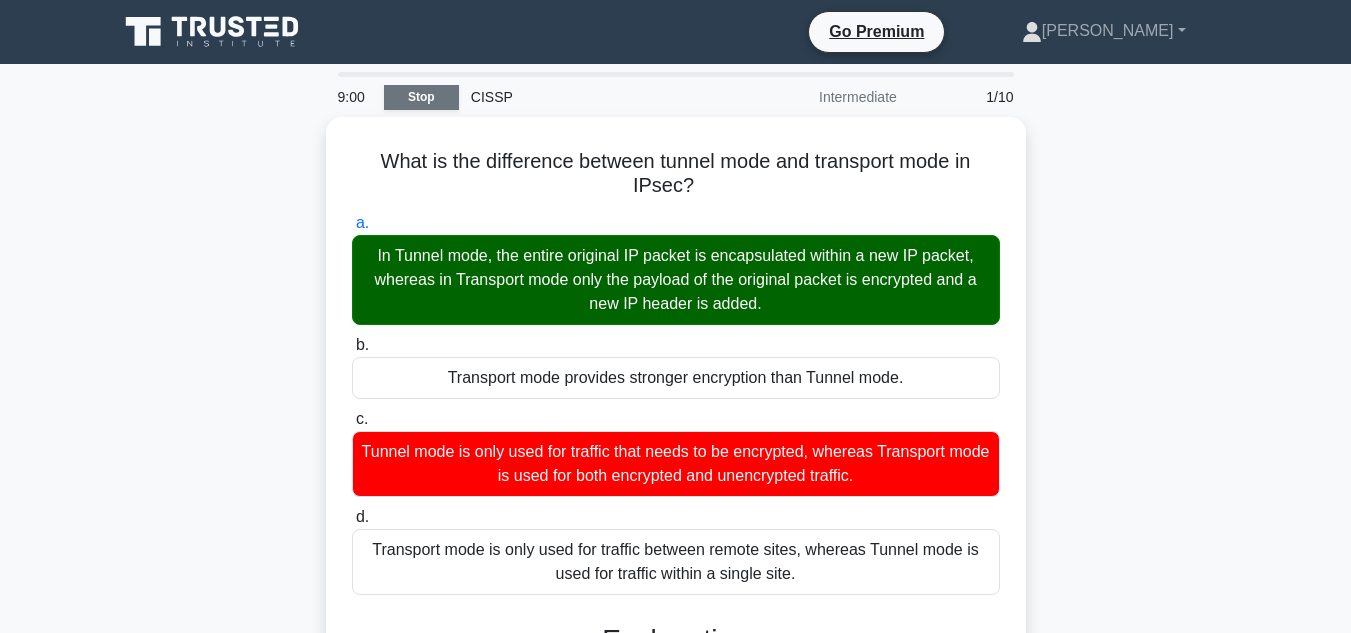 click on "Stop" at bounding box center (421, 97) 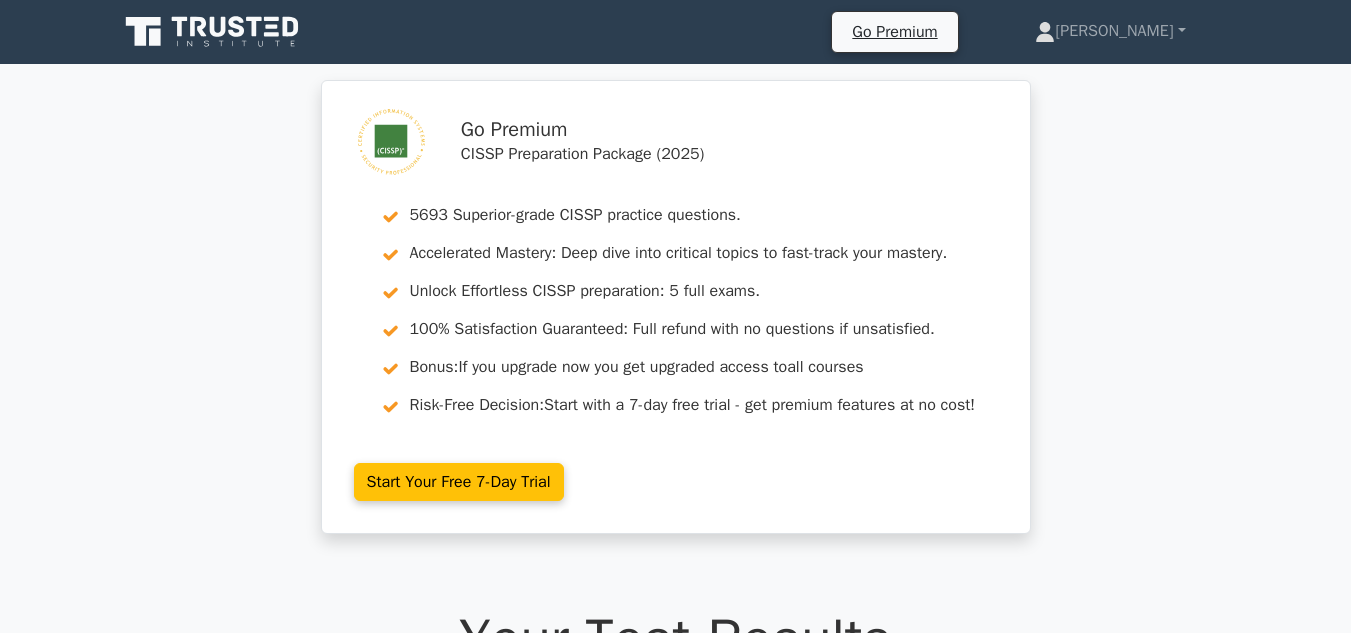 scroll, scrollTop: 0, scrollLeft: 0, axis: both 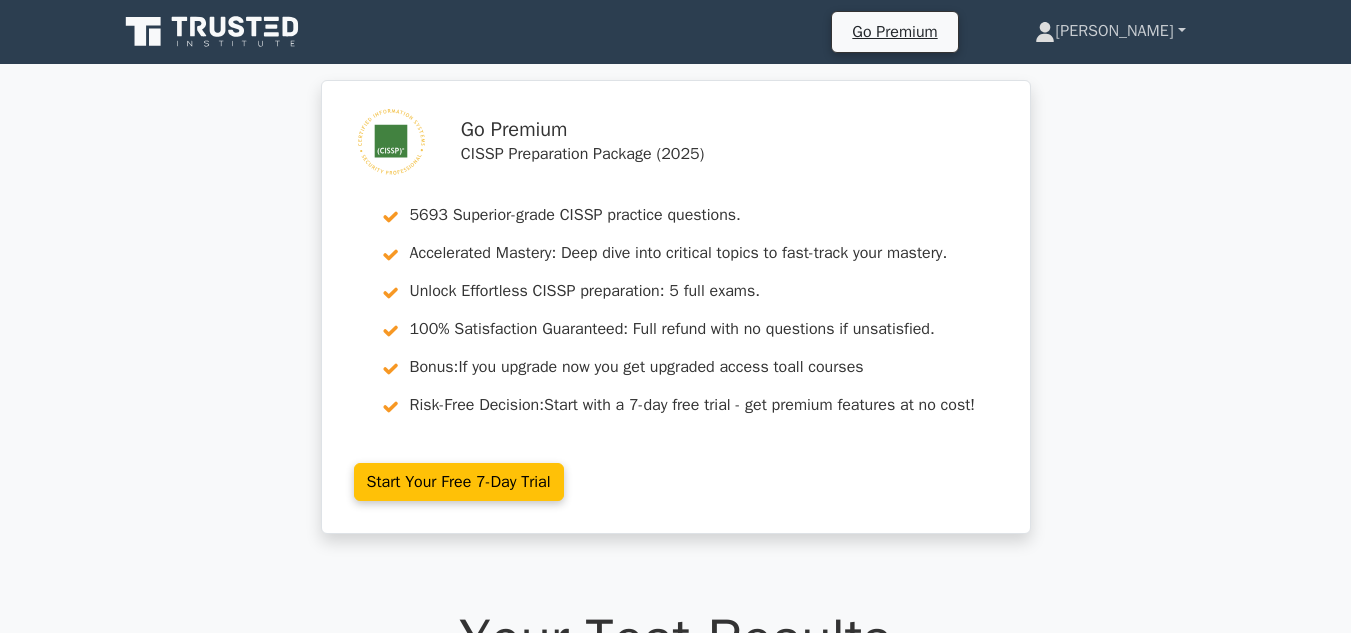click on "[PERSON_NAME]" at bounding box center [1110, 31] 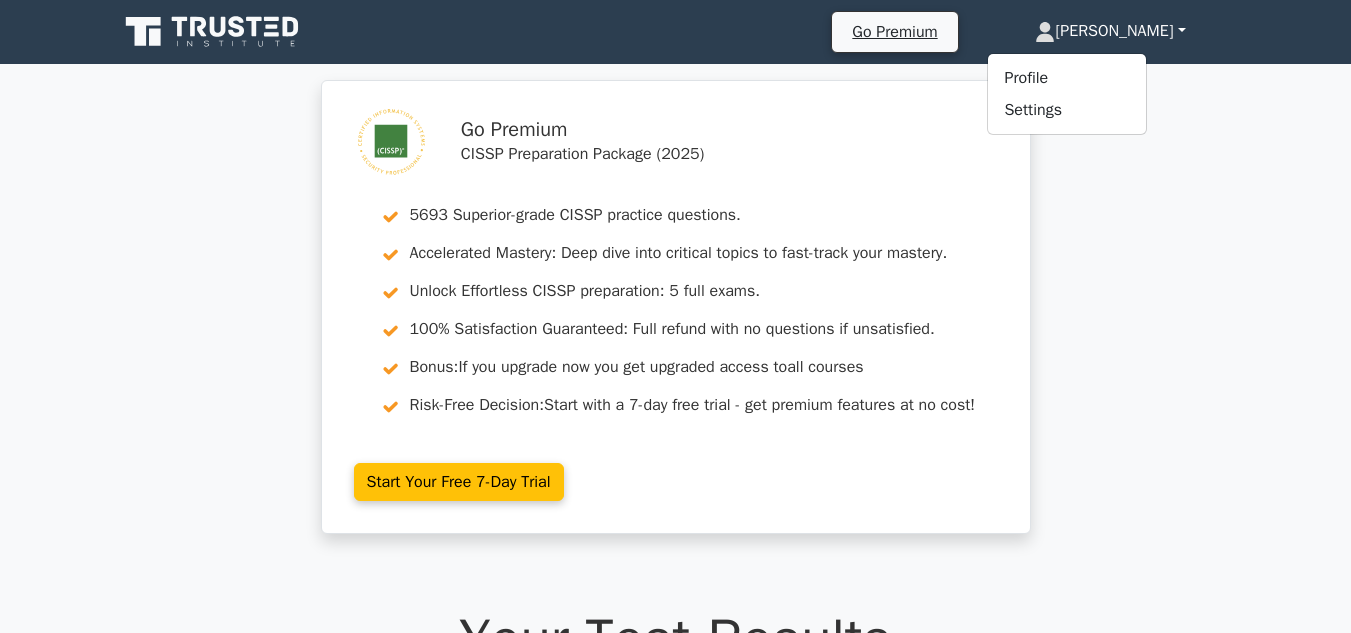 click 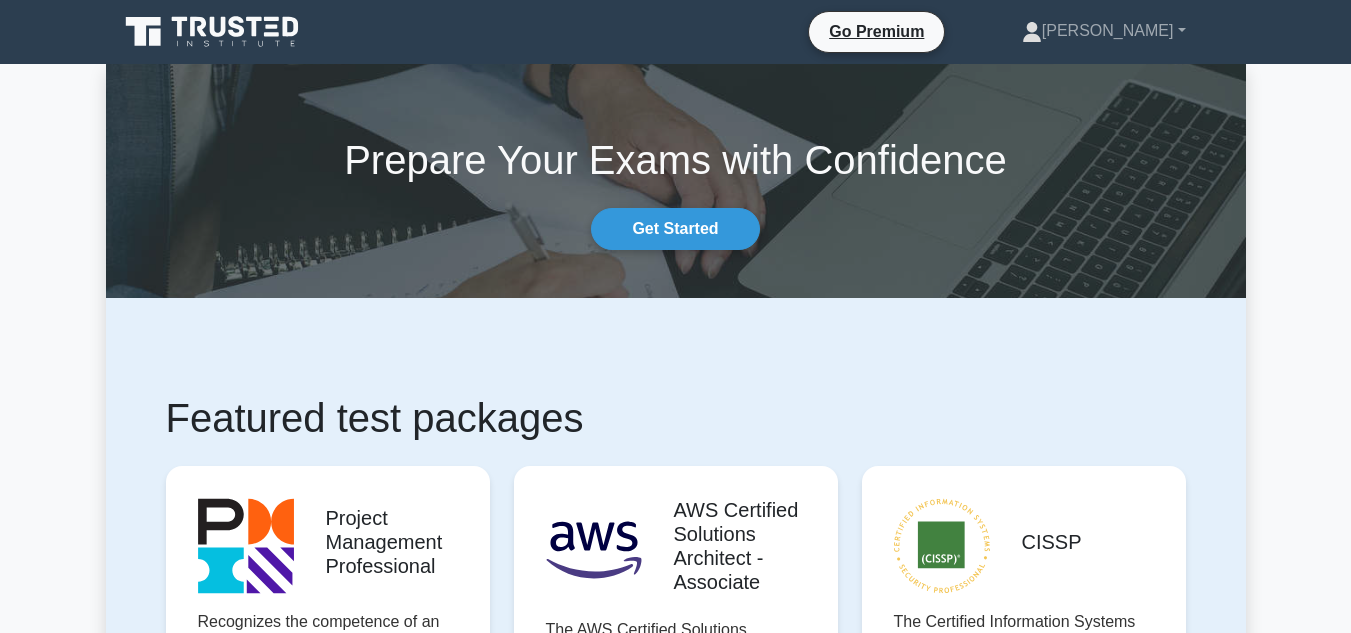 scroll, scrollTop: 0, scrollLeft: 0, axis: both 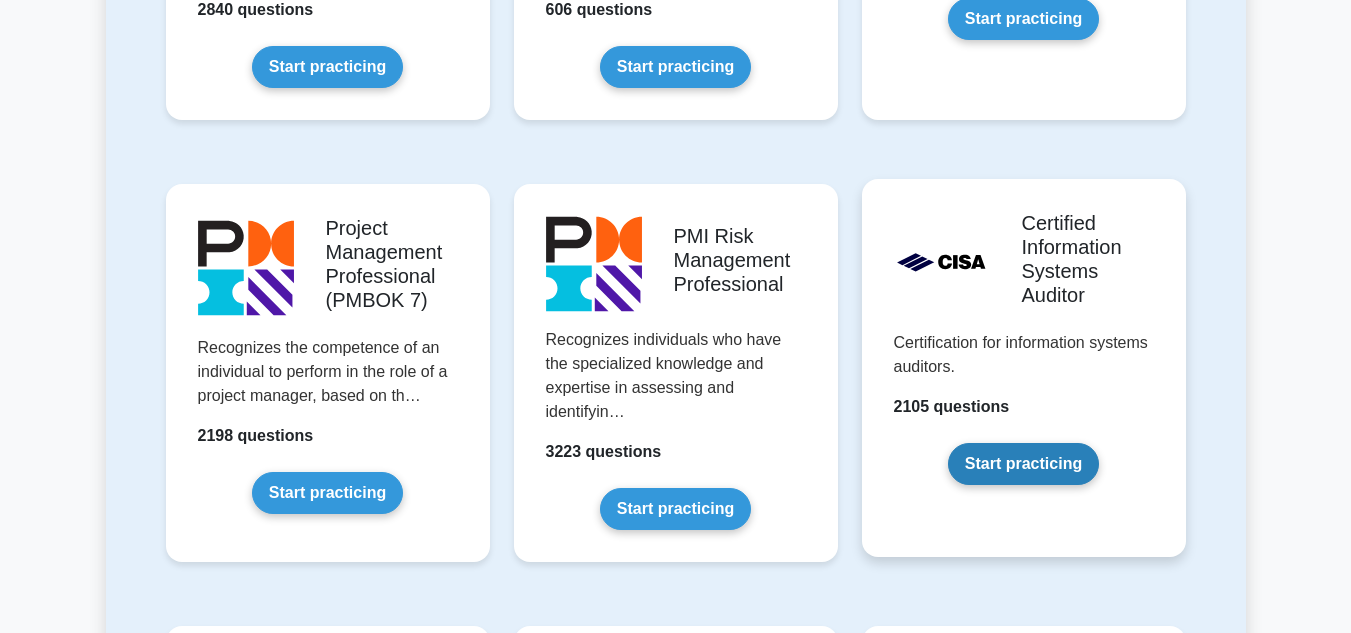 click on "Start practicing" at bounding box center (1023, 464) 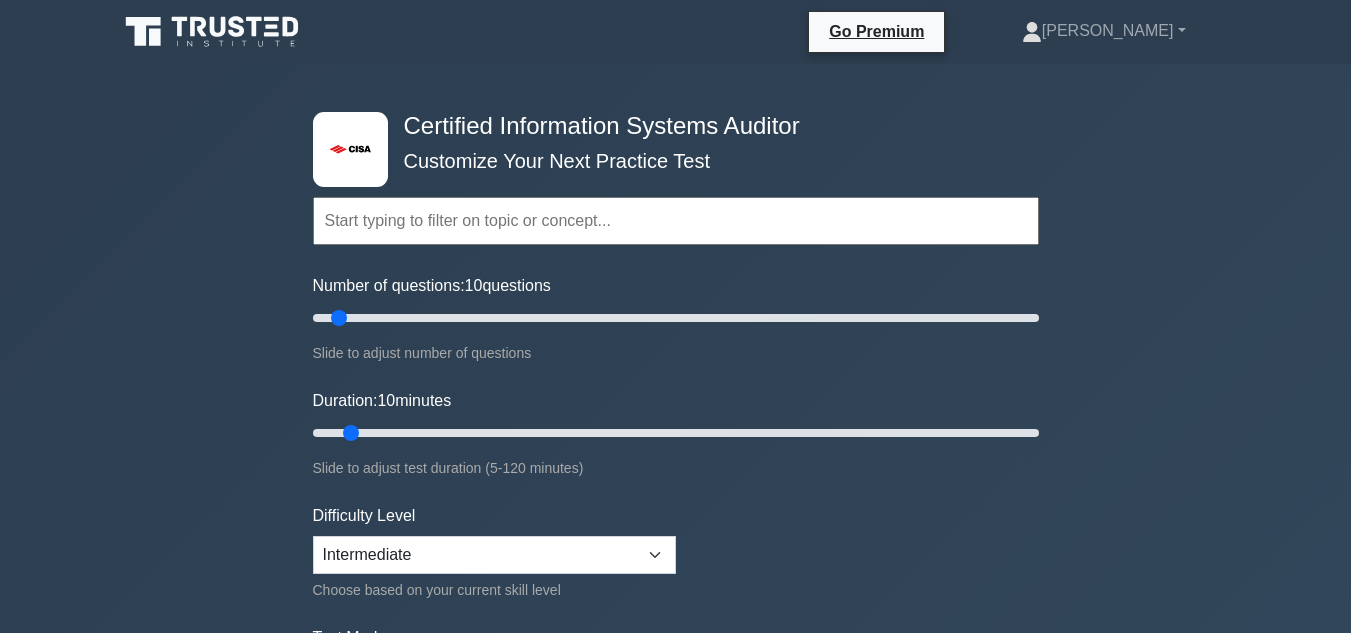 scroll, scrollTop: 0, scrollLeft: 0, axis: both 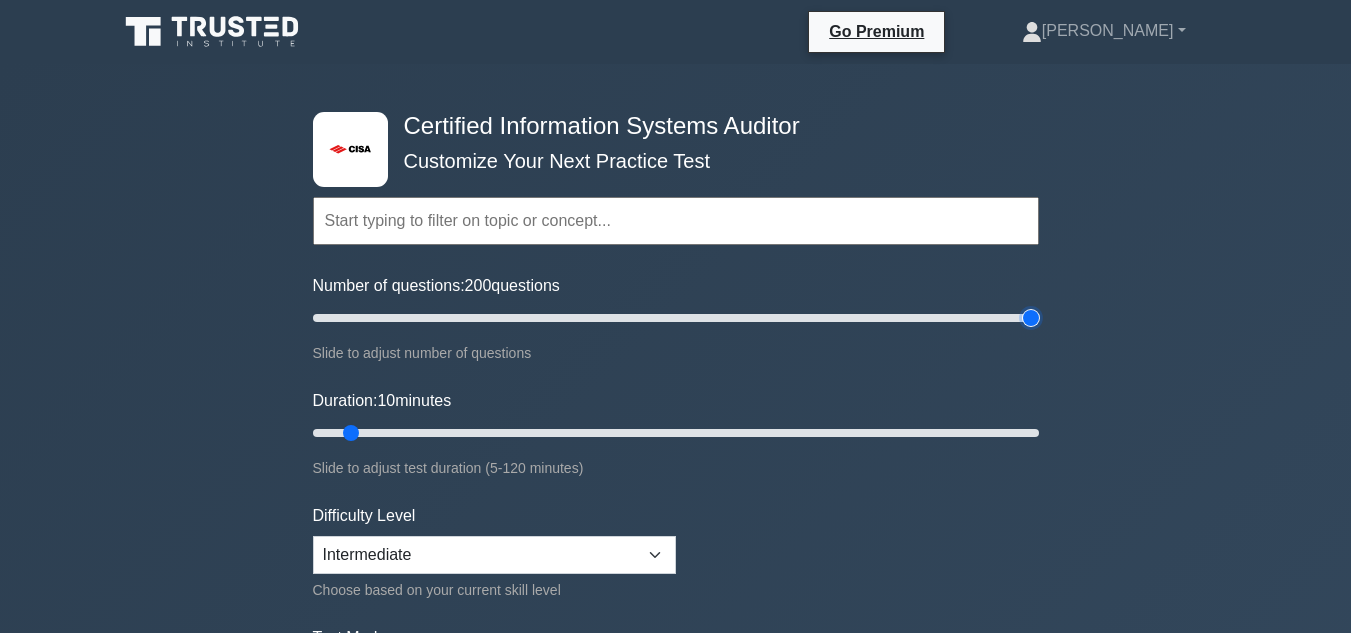drag, startPoint x: 485, startPoint y: 325, endPoint x: 1110, endPoint y: 342, distance: 625.23114 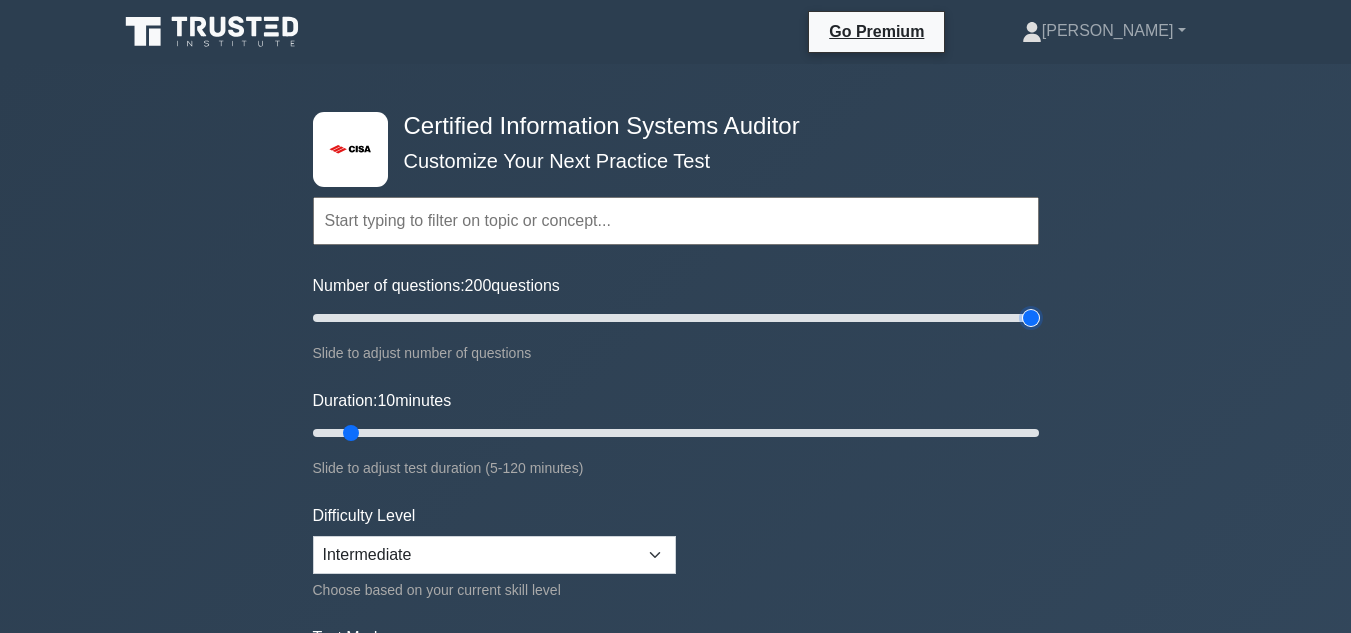 type on "200" 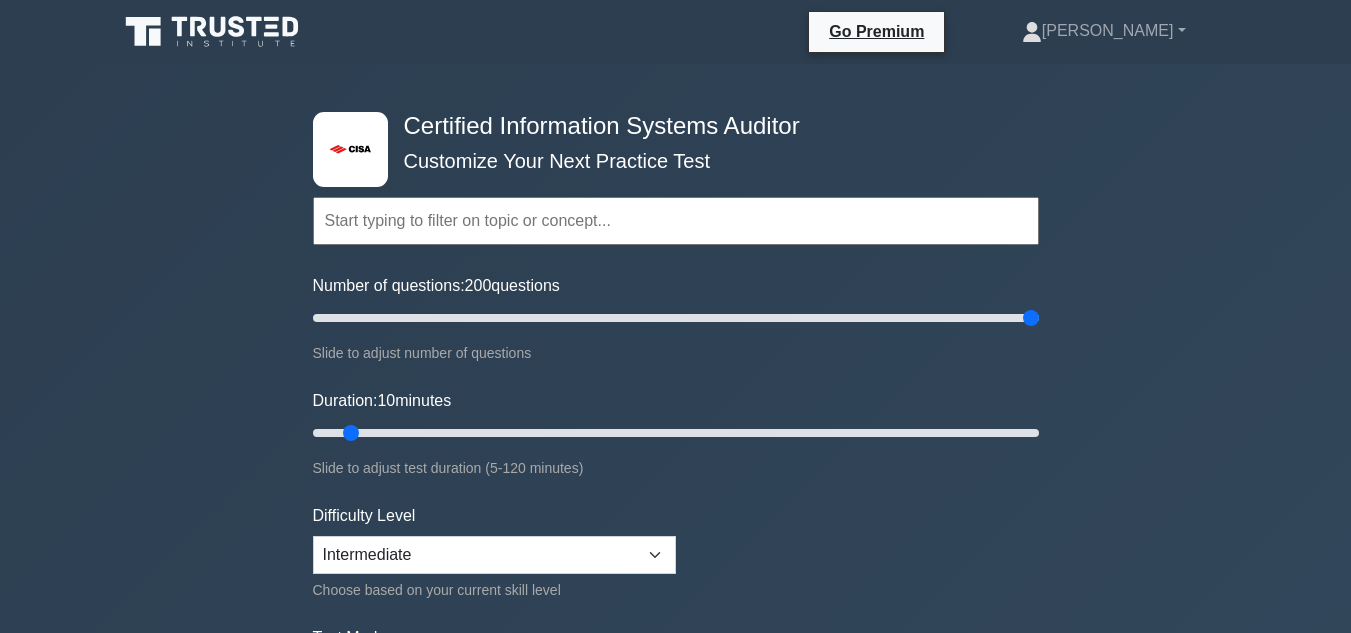 click at bounding box center (676, 221) 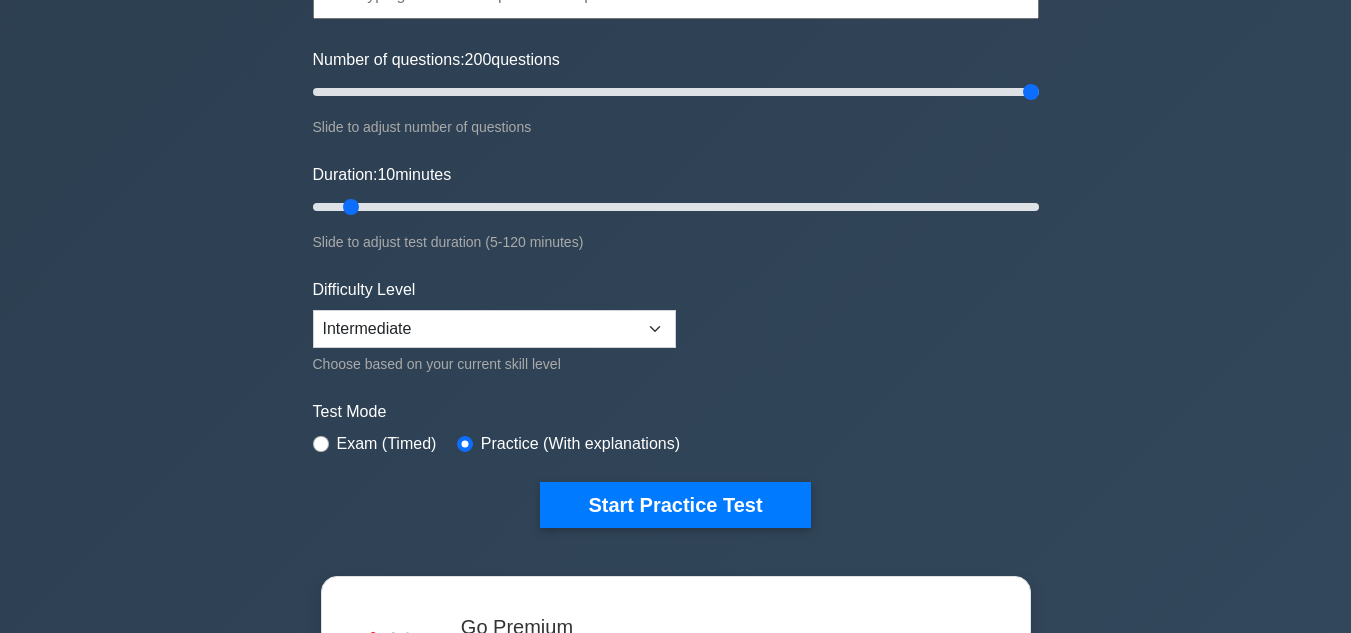 scroll, scrollTop: 100, scrollLeft: 0, axis: vertical 